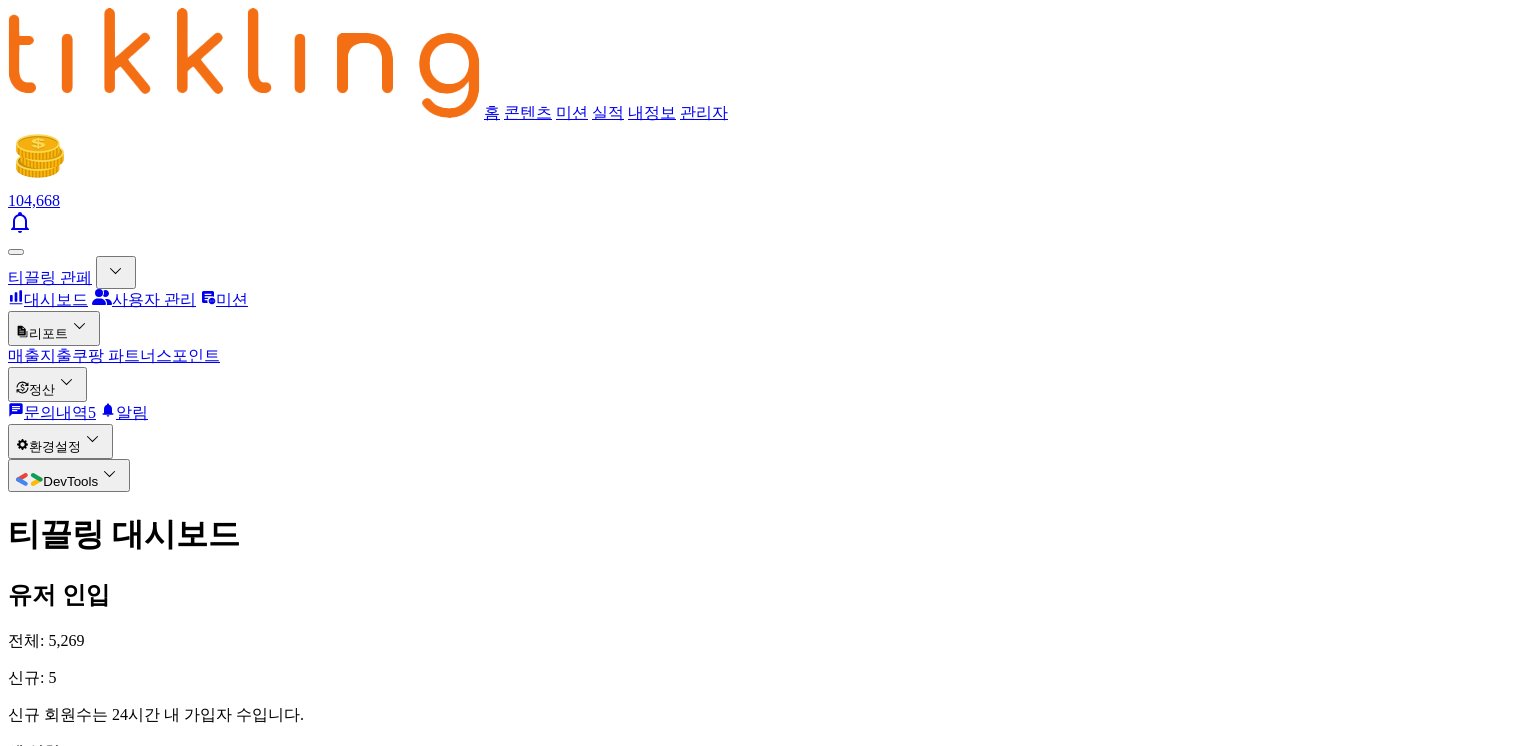 scroll, scrollTop: 0, scrollLeft: 0, axis: both 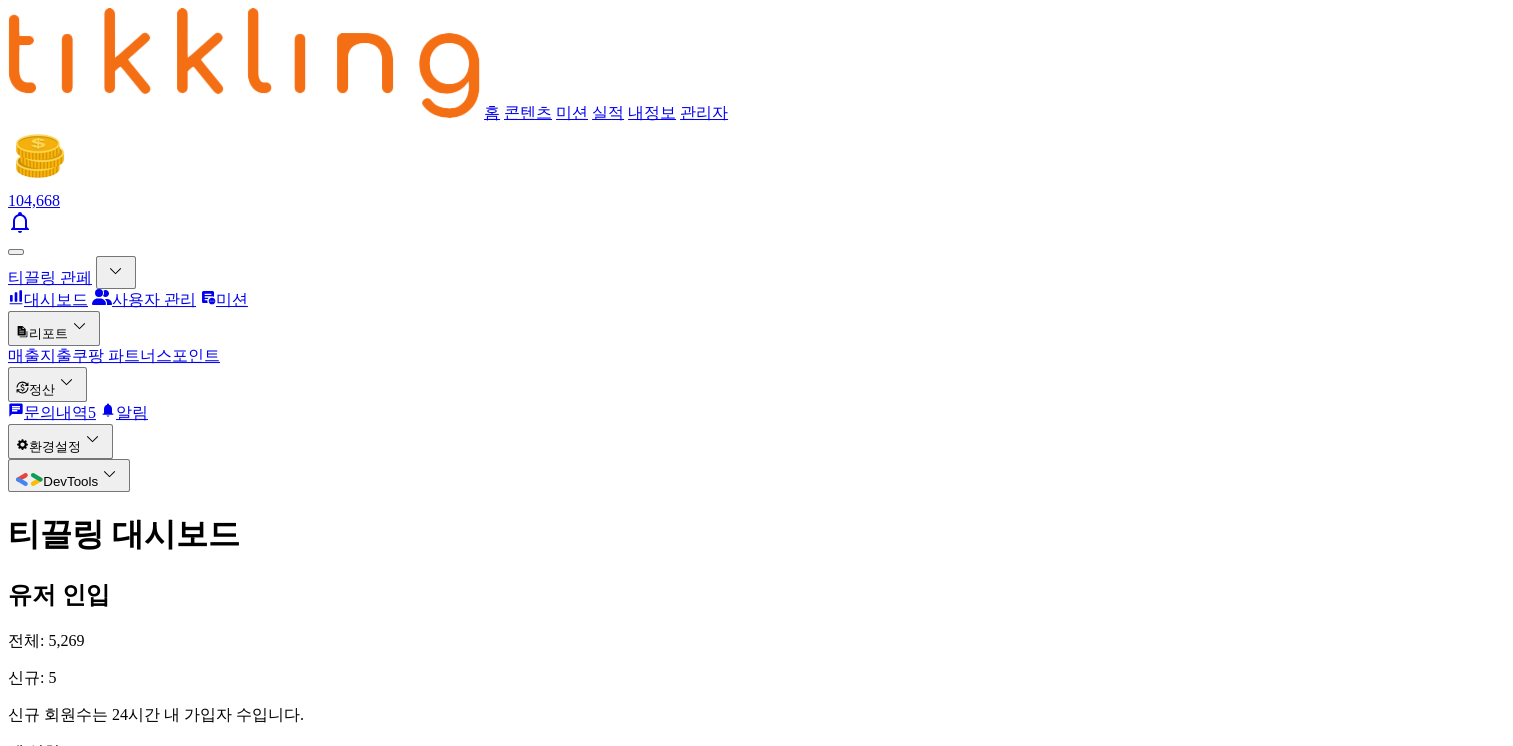 click on "문의내역  5" at bounding box center [52, 412] 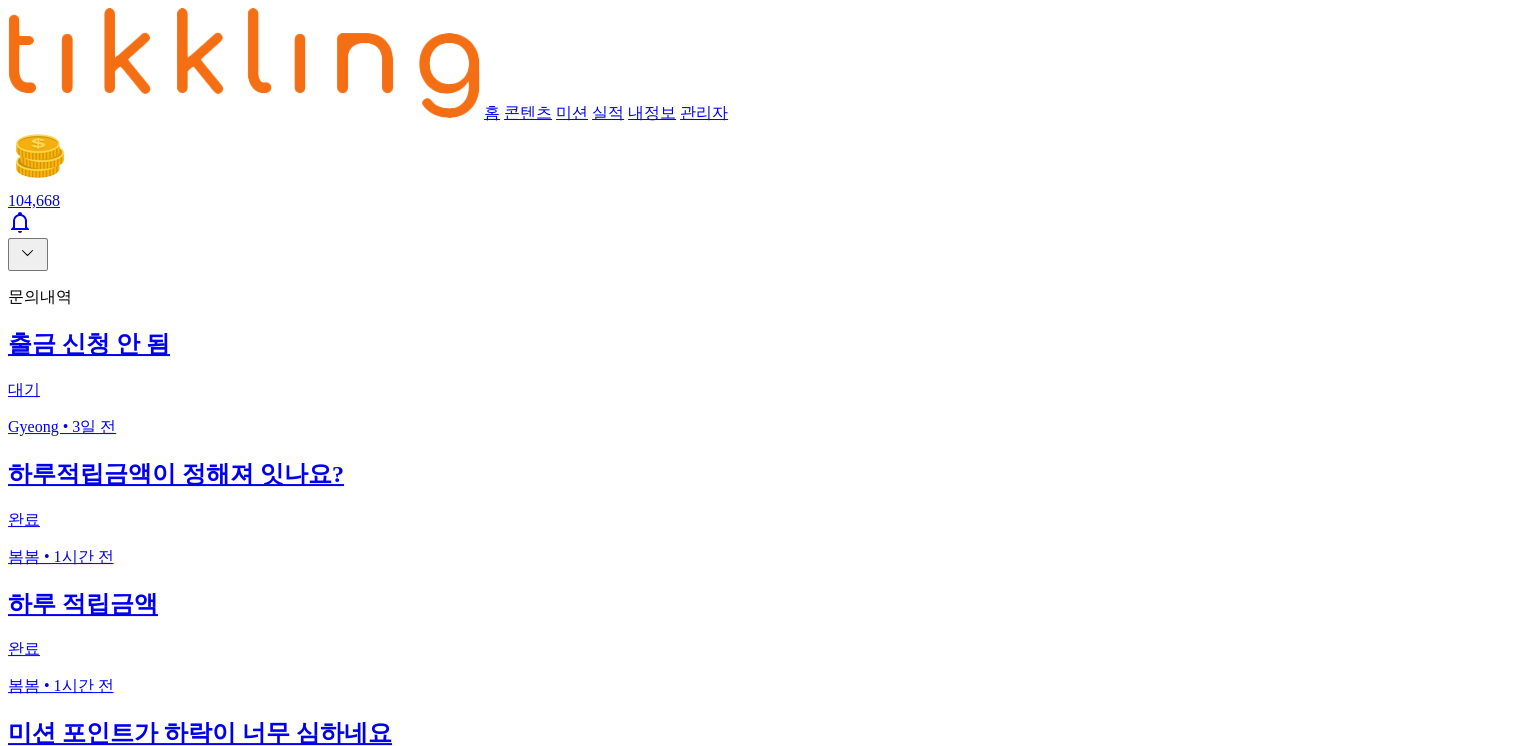 click 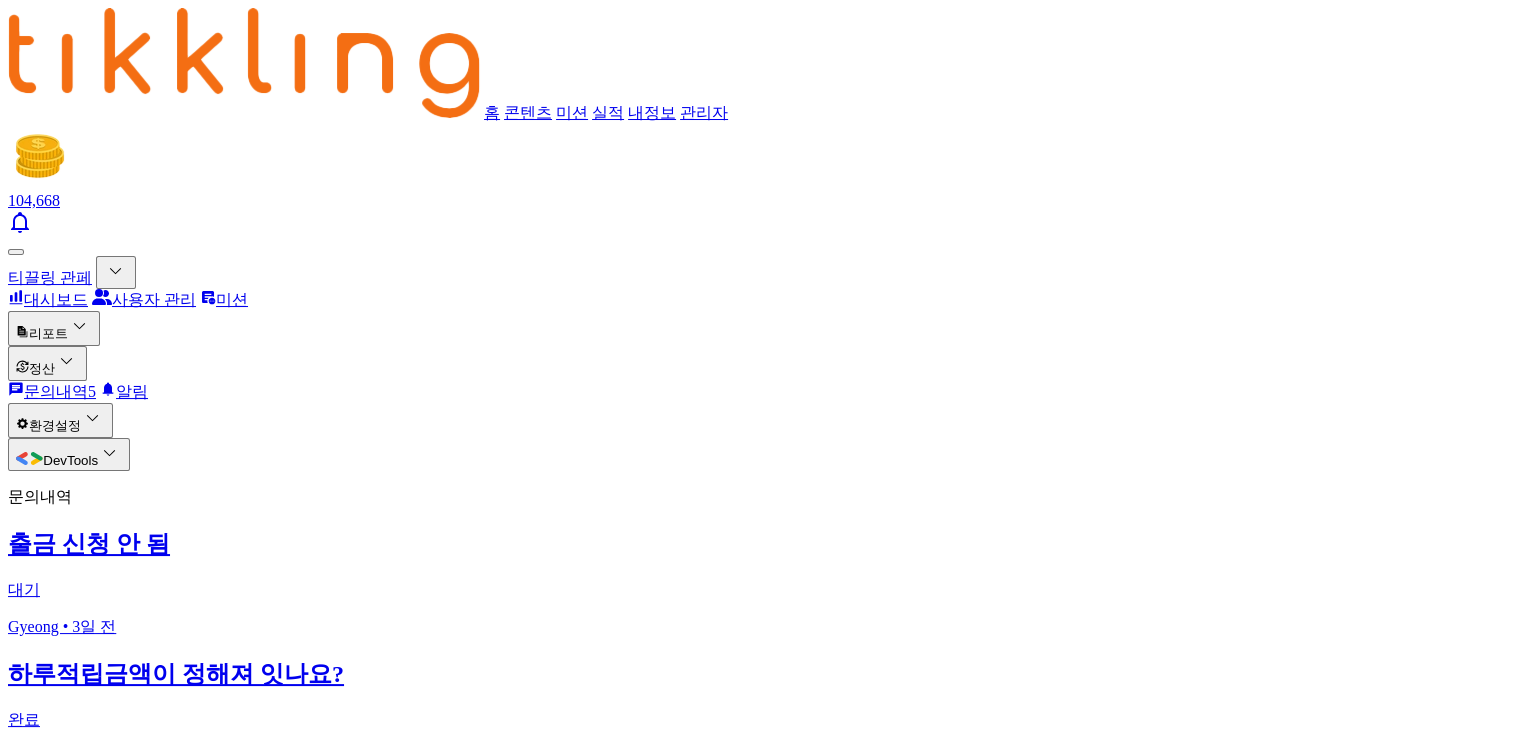 click on "대시보드" at bounding box center (48, 299) 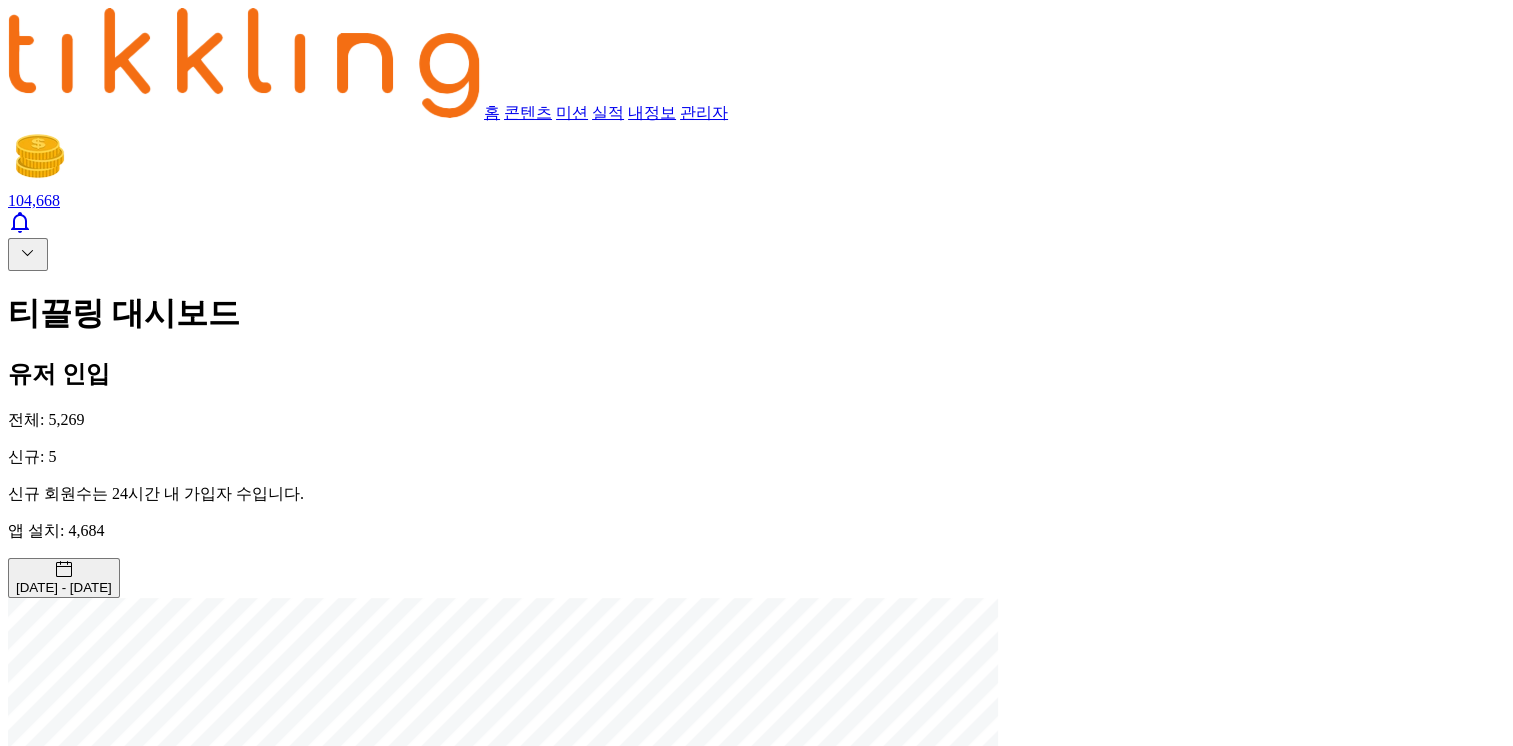 click on "홈   콘텐츠   미션   실적   내정보   관리자     104,668         티끌링 대시보드   유저 인입   전체: 5,269   신규: 5   신규 회원수는 24시간 내 가입자 수입니다.   앱 설치: 4,684     [DATE] - [DATE]   오늘 지난 7일 지난 30일 지난 60일 지난 90일 지난 1년     7월 2025           일 월 화 수 목 금 토       1 2 3 4 5 6 7 8 9 10 11 12 13 14 15 16 17 18 19 20 21 22 23 24 25 26 27 28 29 30 31             일간 [GEOGRAPHIC_DATA] (SampleRate 300) Combination chart with 4 data series. View as data table, 일간 포인트 분포도 (SampleRate 300) The chart has 2 X axes displaying  일일 포인트 정규분포, and 일일 포인트 정규분포. The chart has 2 Y axes displaying  일일 포인트, and 일일 포인트 정규분포. Created with Highcharts 12.2.0 일일 포인트 정규분포 일일 포인트 정규분포 일일 포인트 일일 포인트 정규분포 Chart context menu 정규분포 (이번 주) 0 25 50 75 100" at bounding box center [756, 1964] 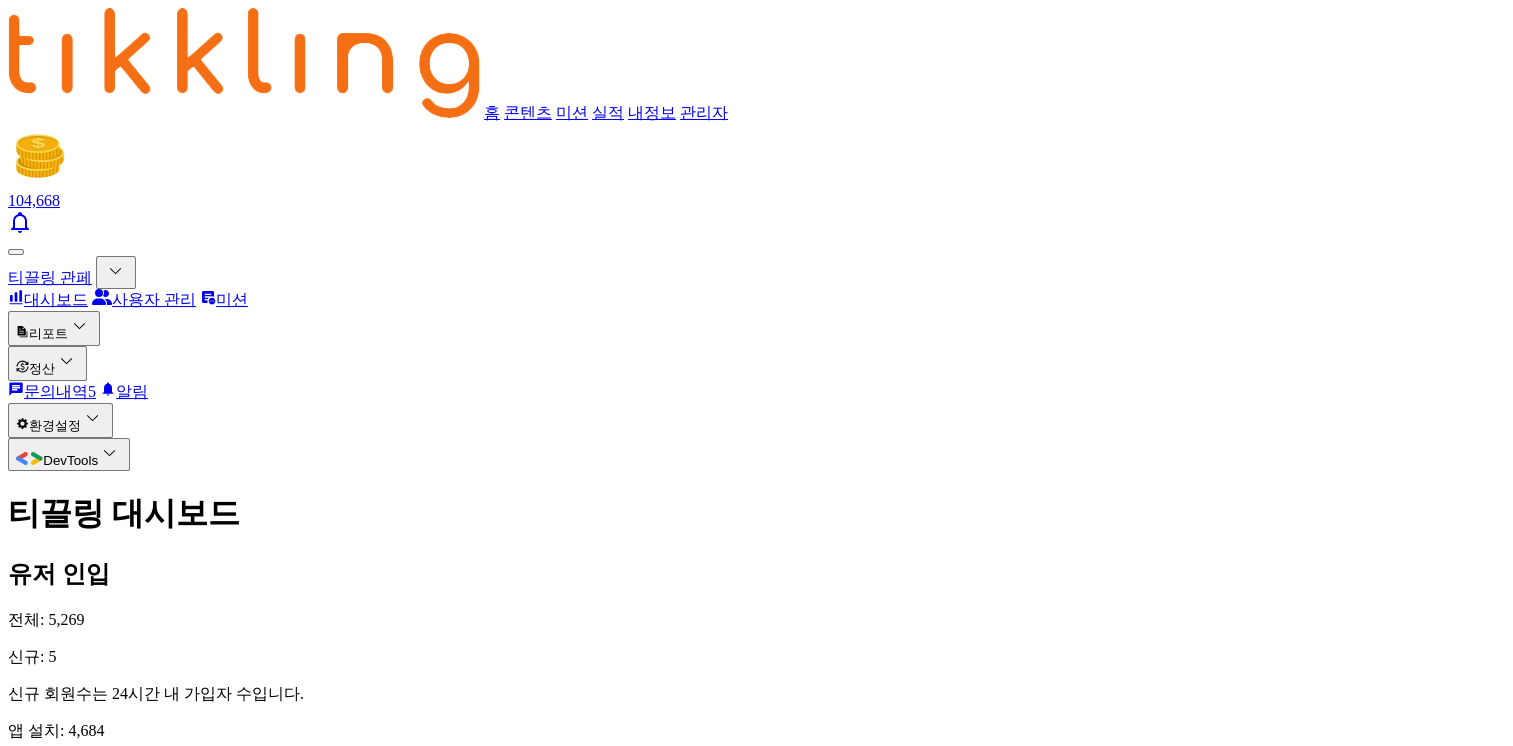 click on "리포트" at bounding box center [54, 328] 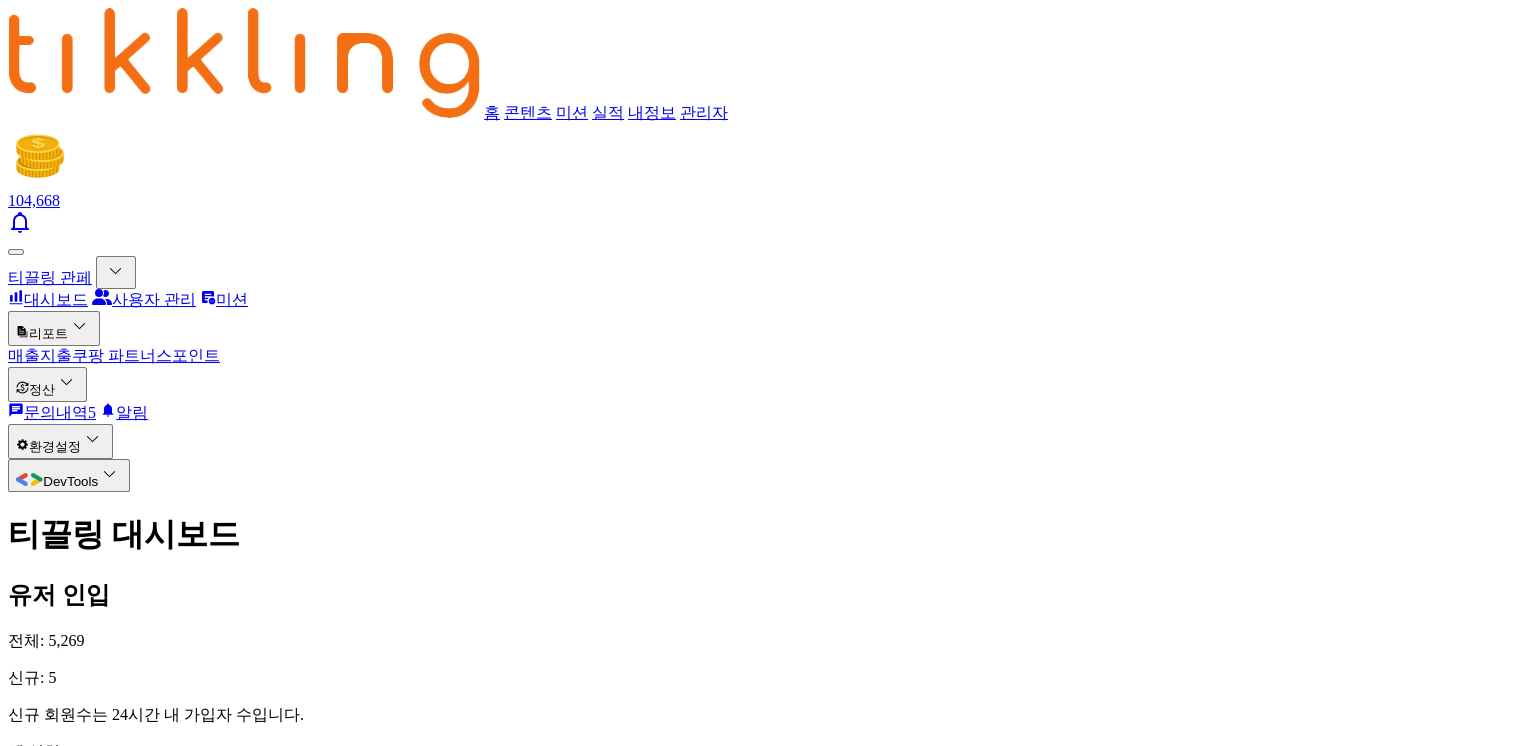 click on "매출" at bounding box center [24, 355] 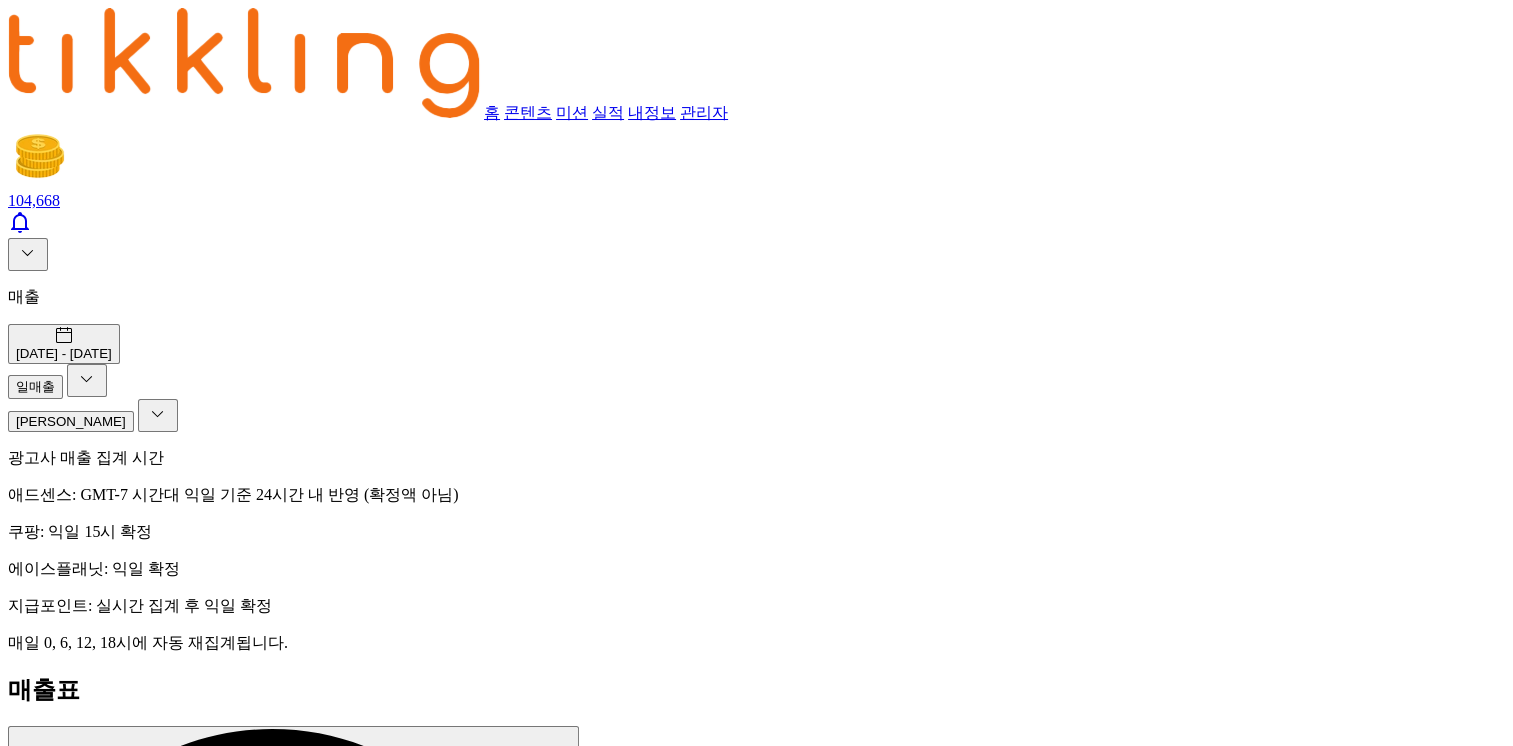click on "재집계" at bounding box center (551, 1236) 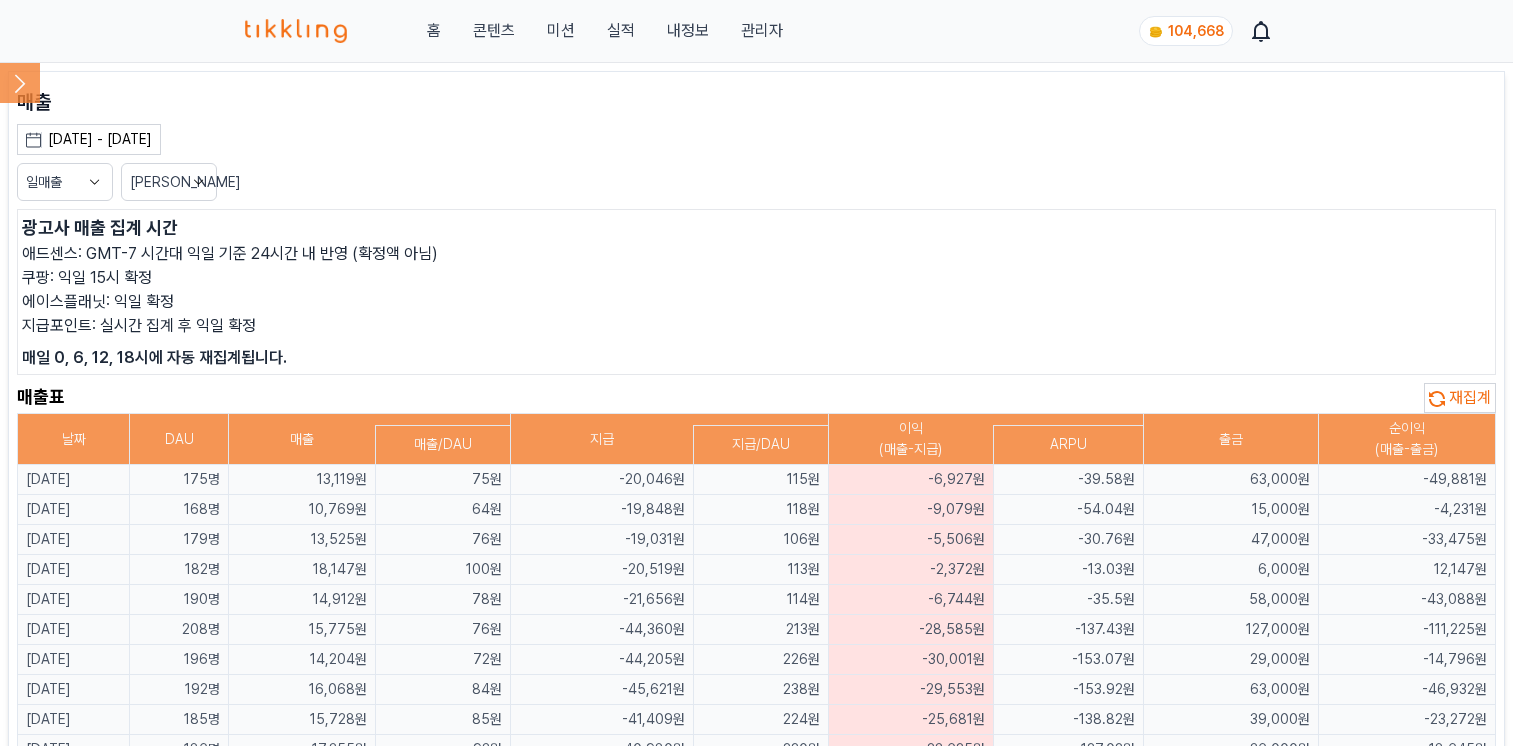 scroll, scrollTop: 0, scrollLeft: 0, axis: both 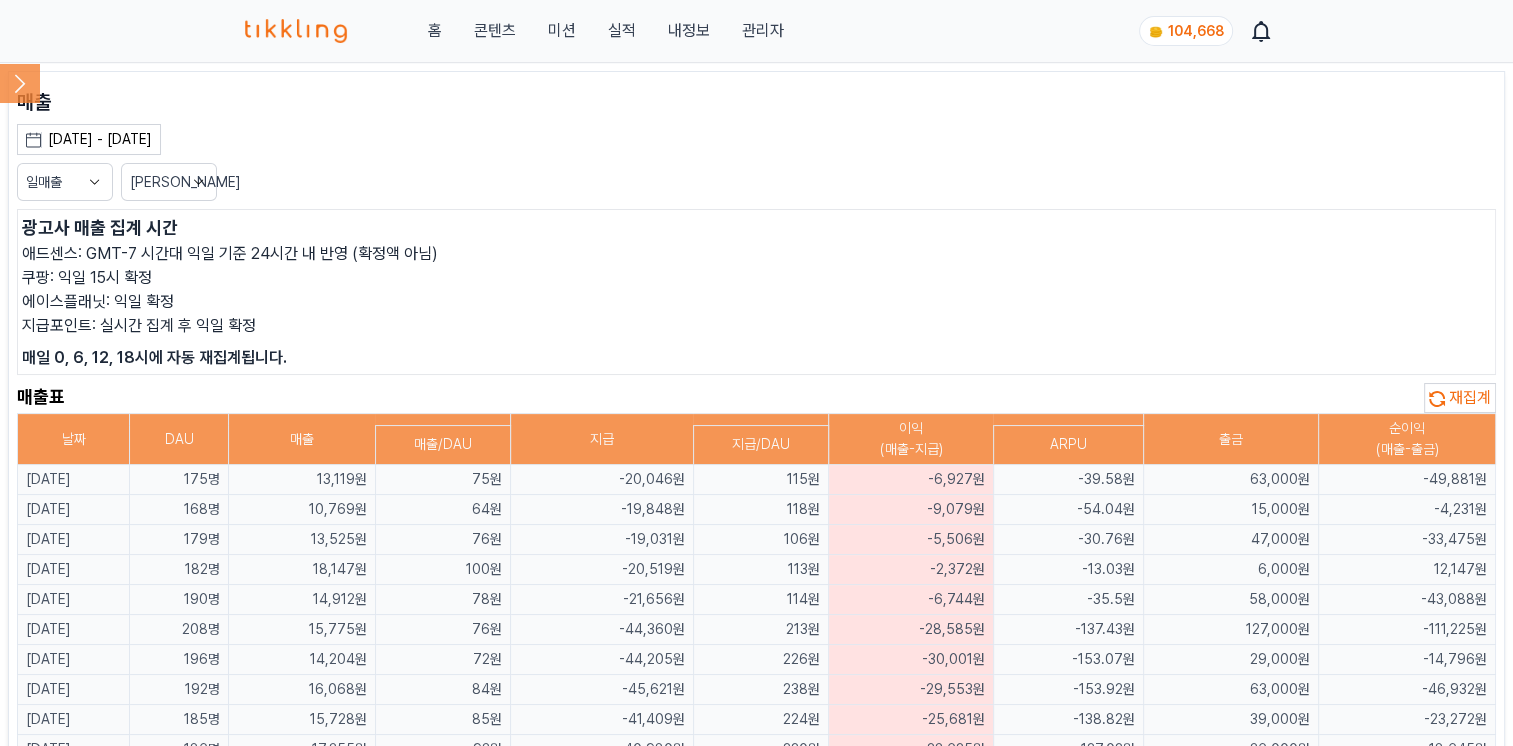 click 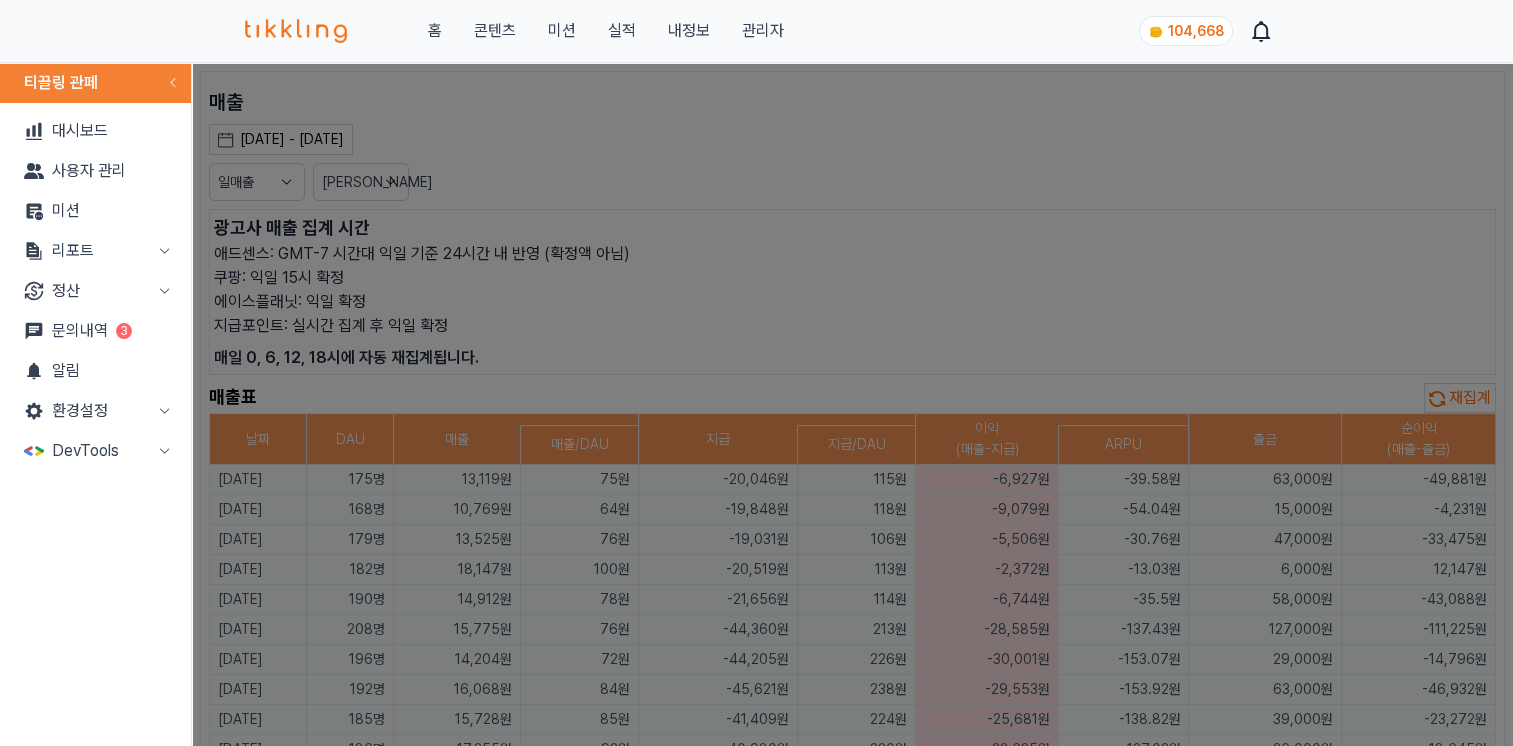 click on "리포트" at bounding box center (95, 251) 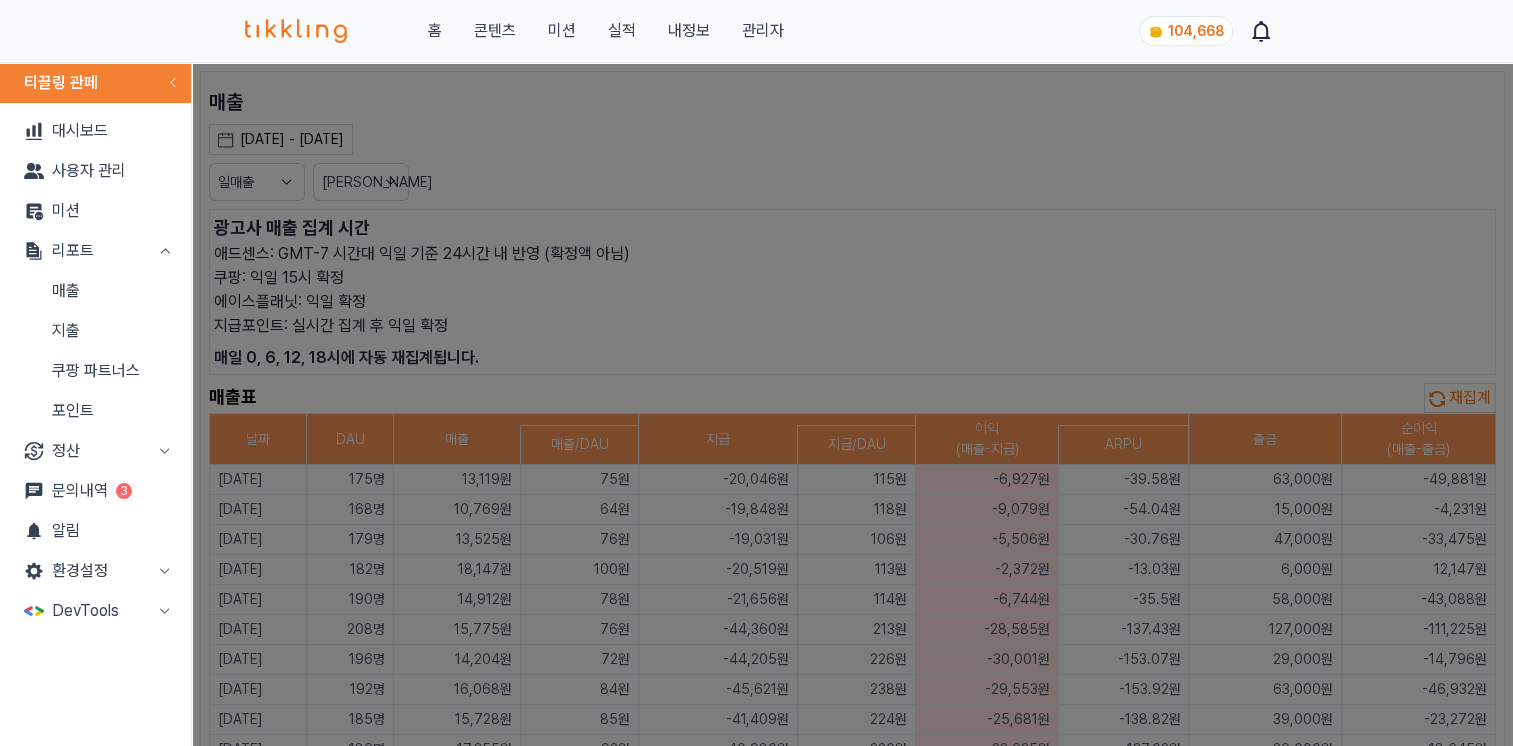click on "지출" at bounding box center (95, 331) 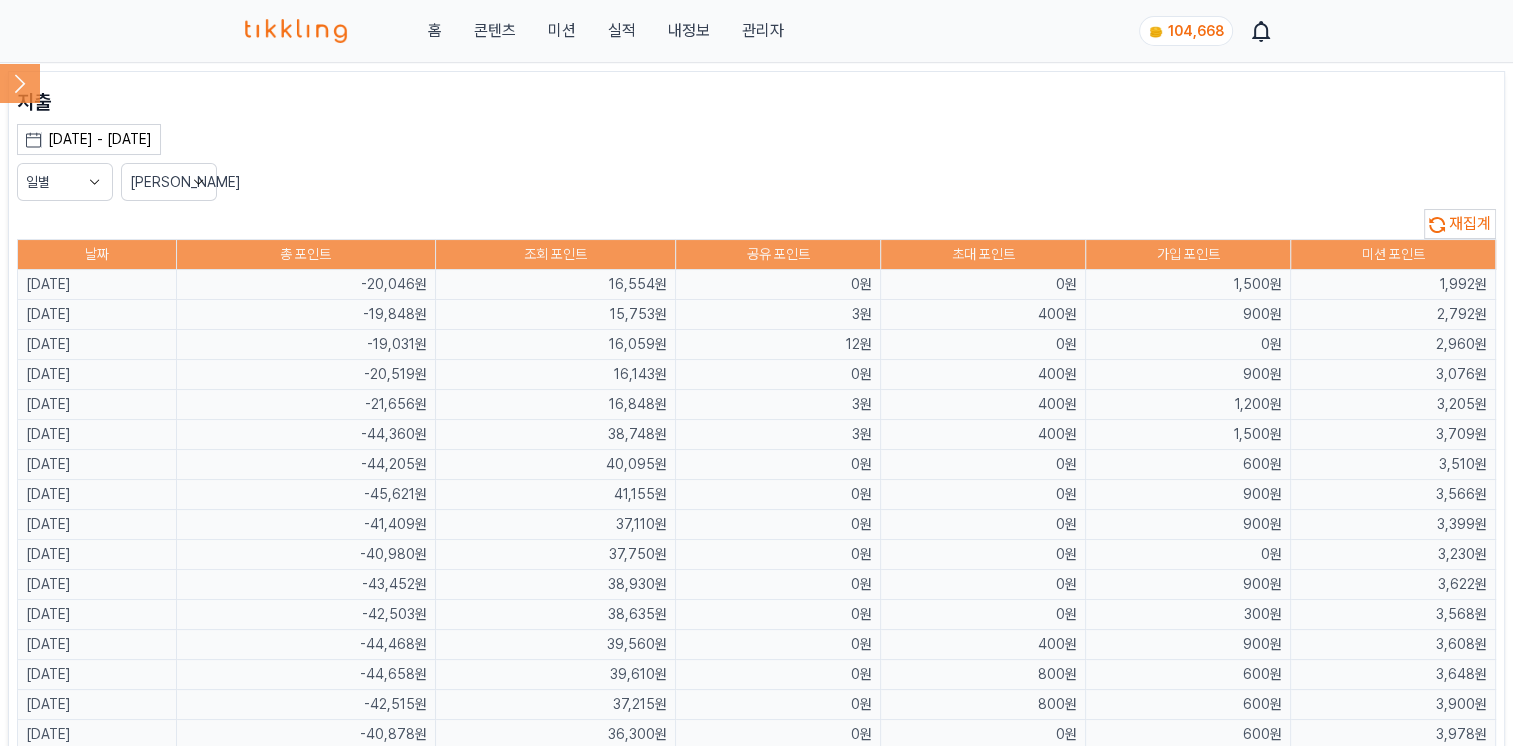 click 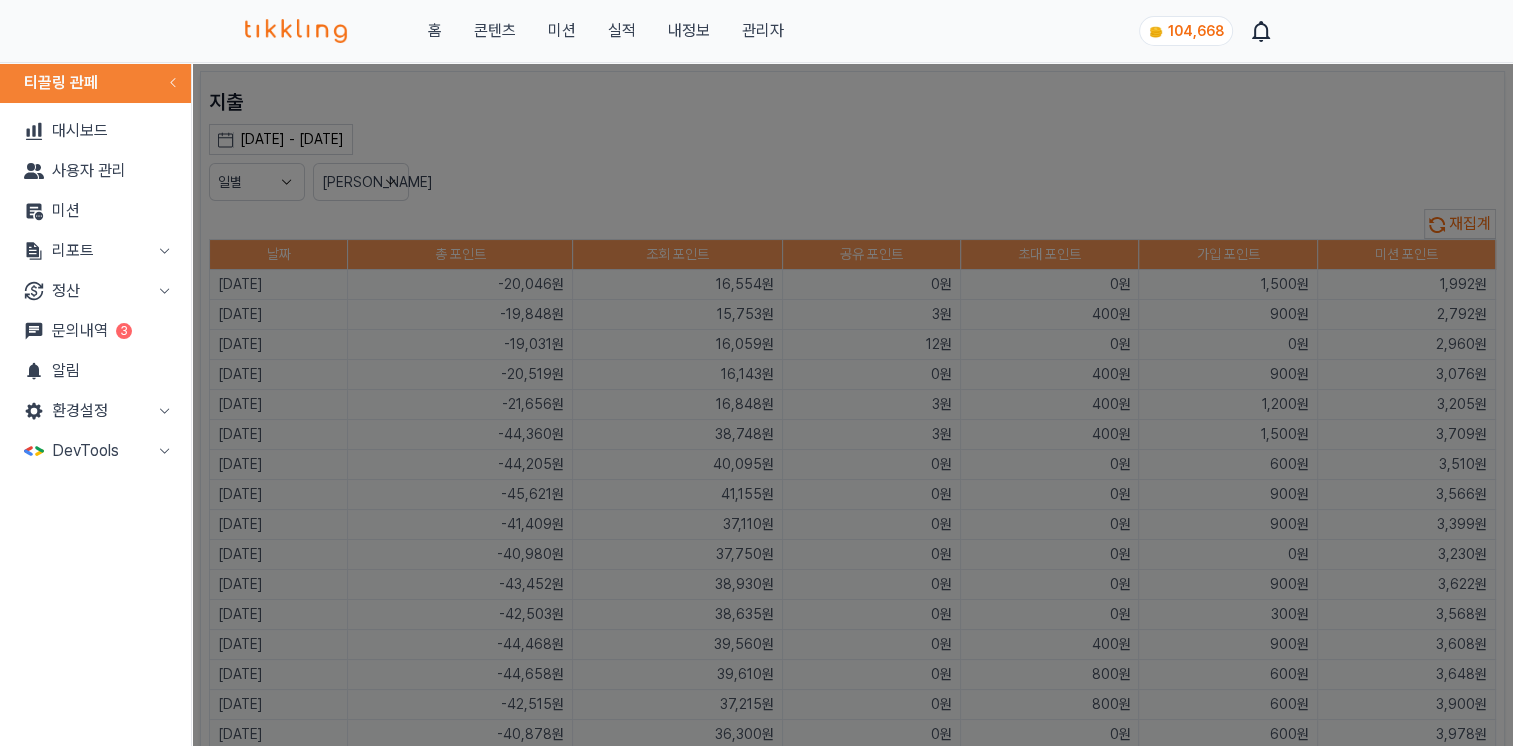 click on "리포트" at bounding box center (95, 251) 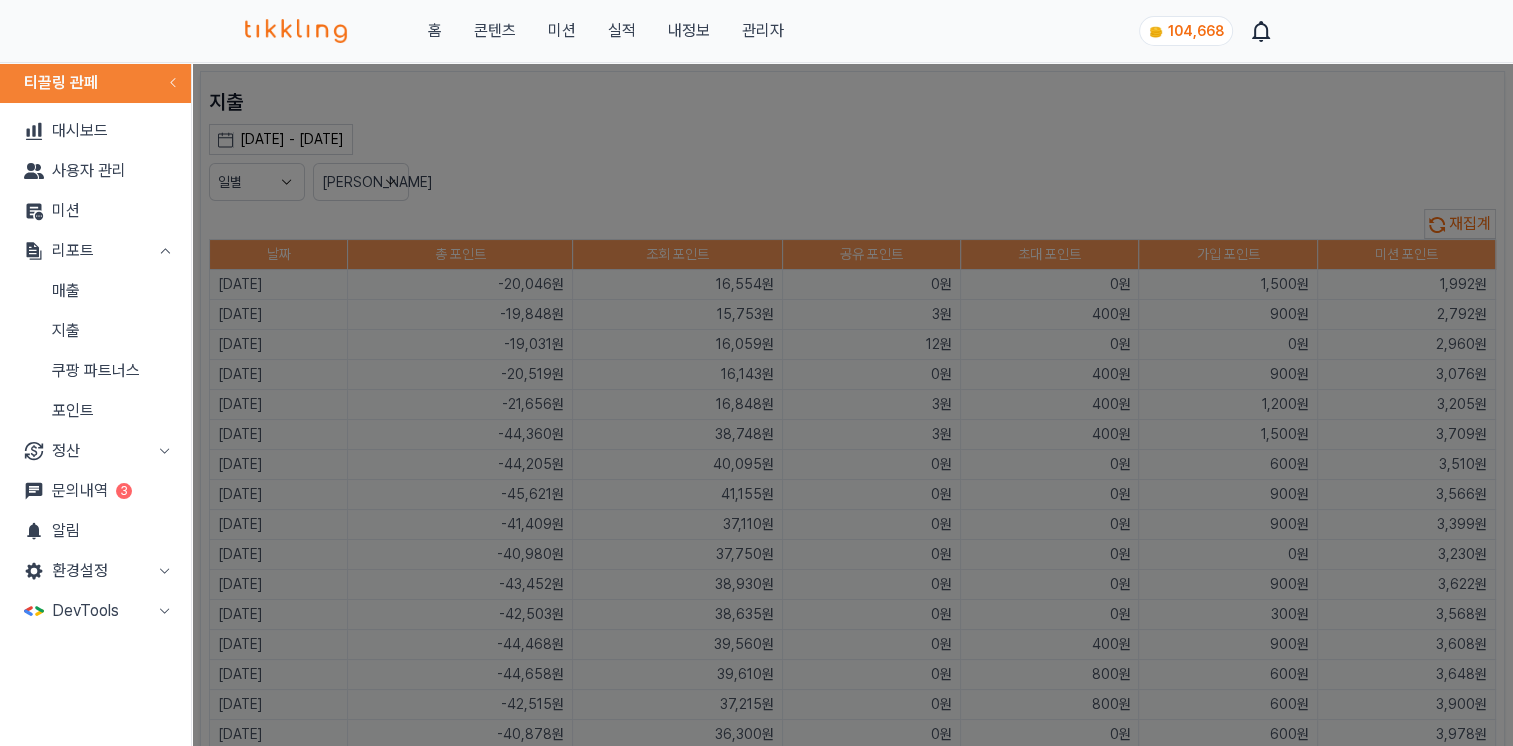 click on "매출" at bounding box center [95, 291] 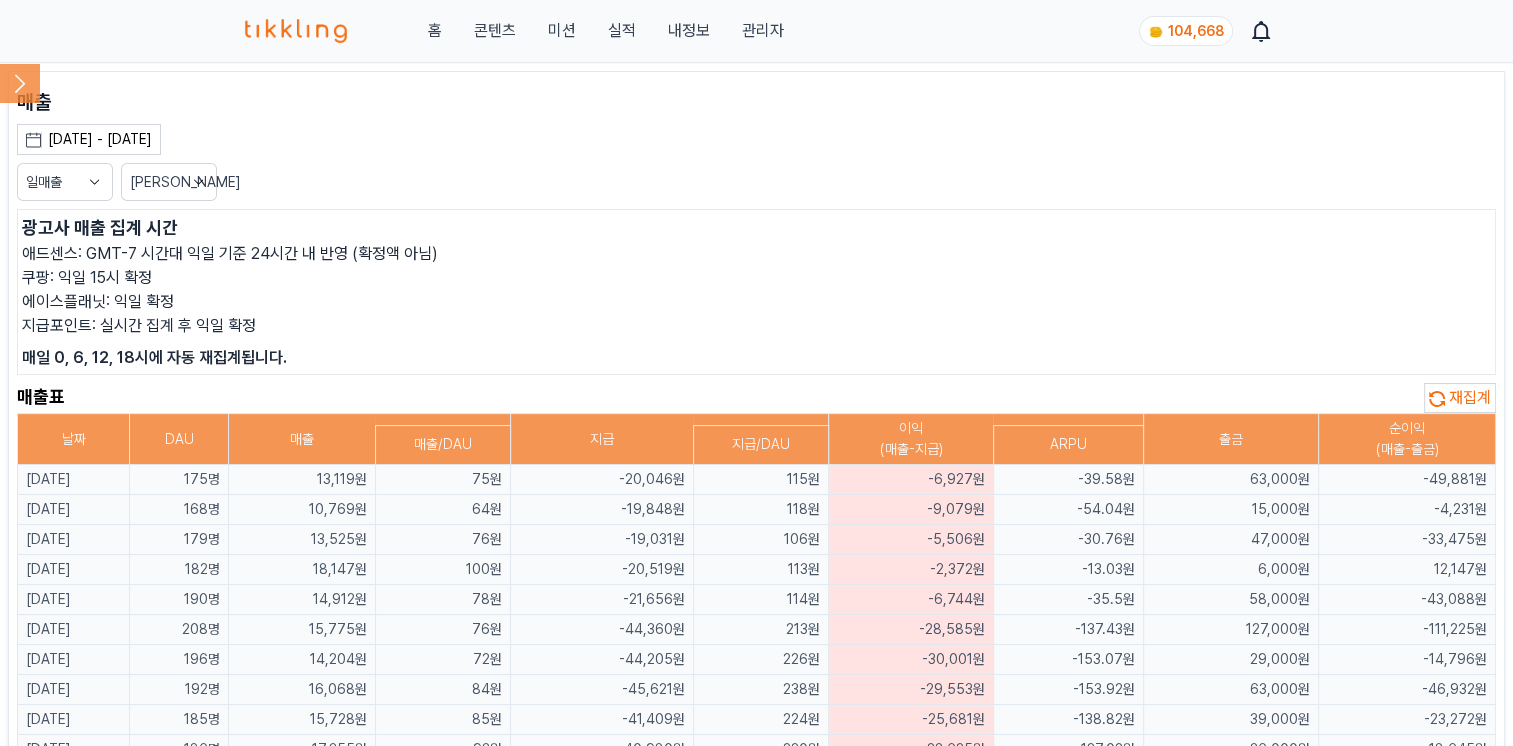 click on "13,119원" at bounding box center [302, 480] 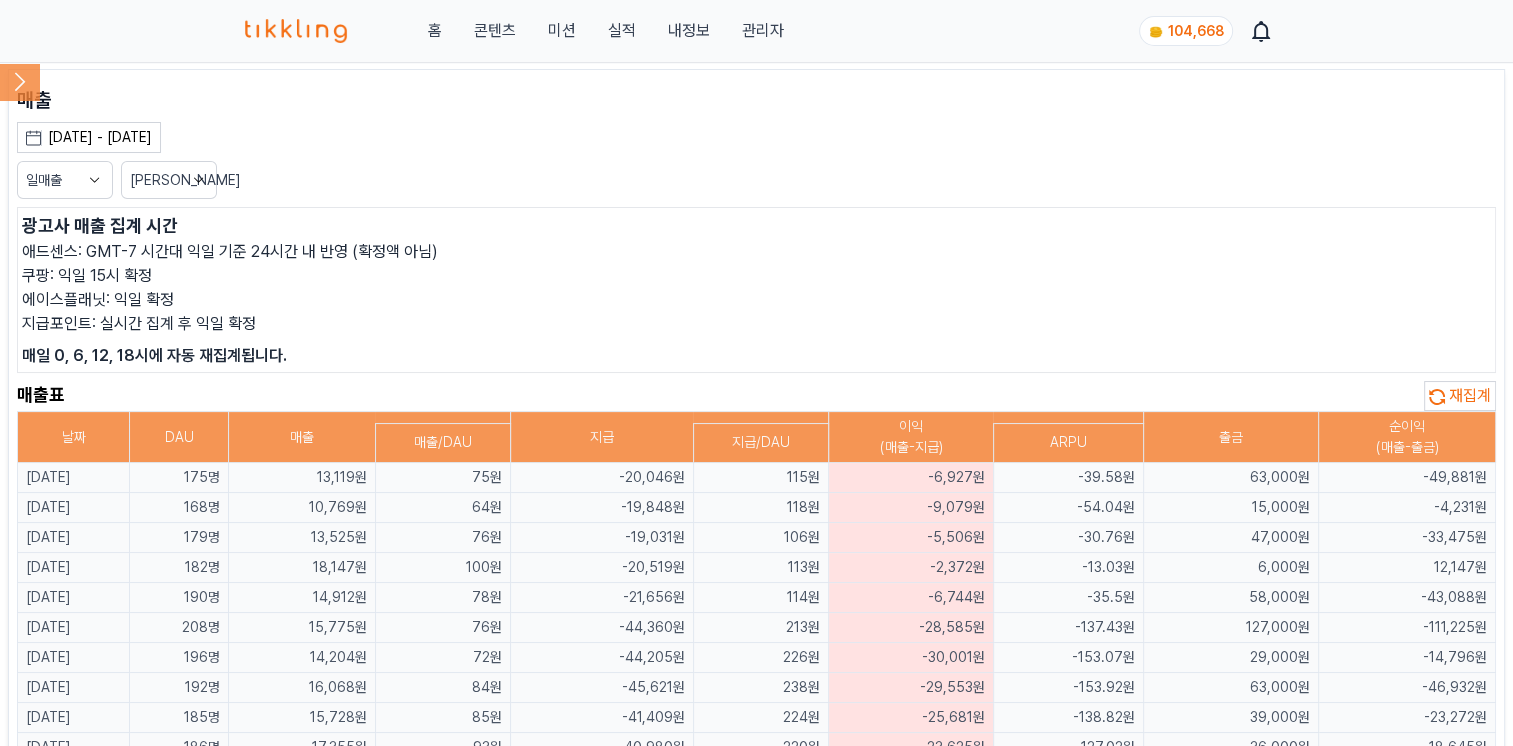 scroll, scrollTop: 0, scrollLeft: 0, axis: both 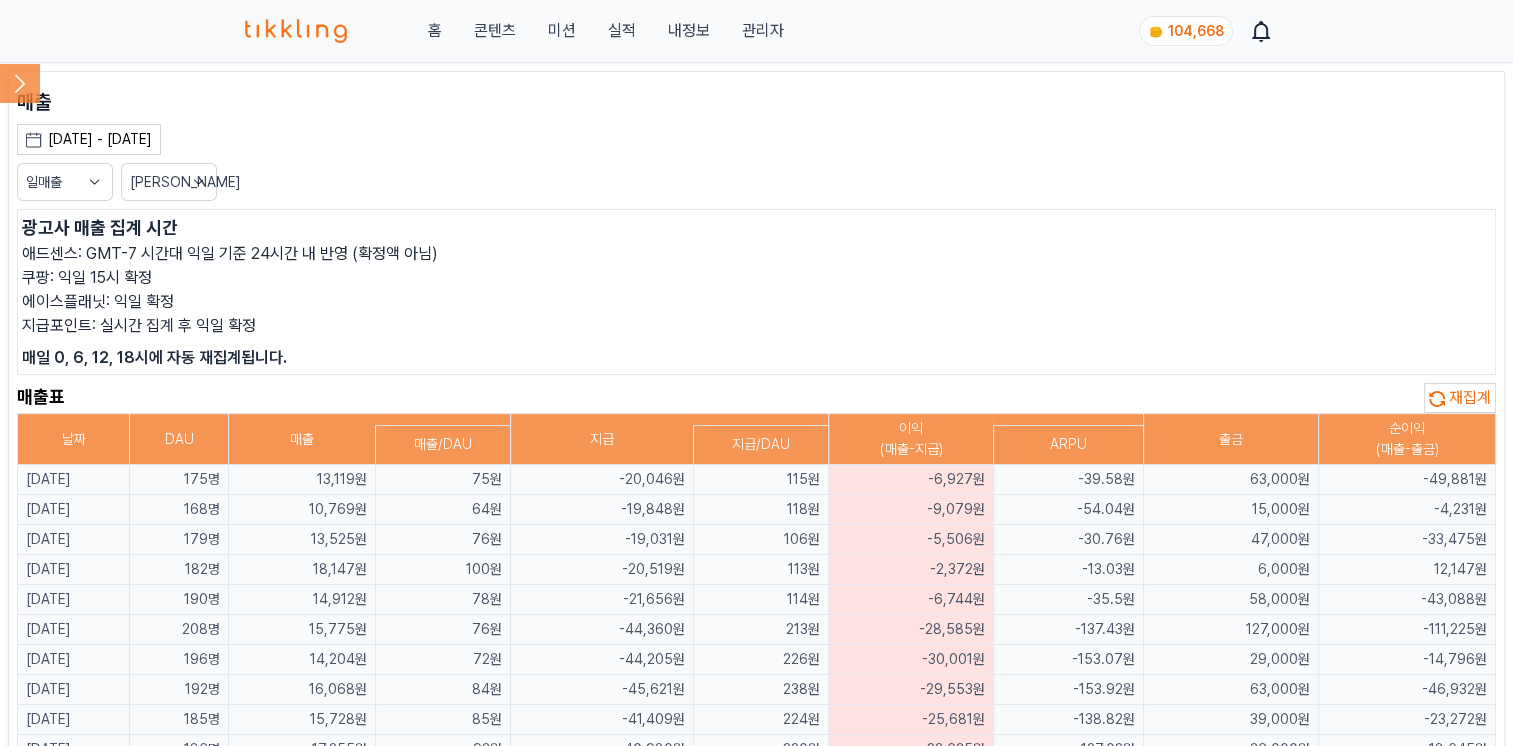 click 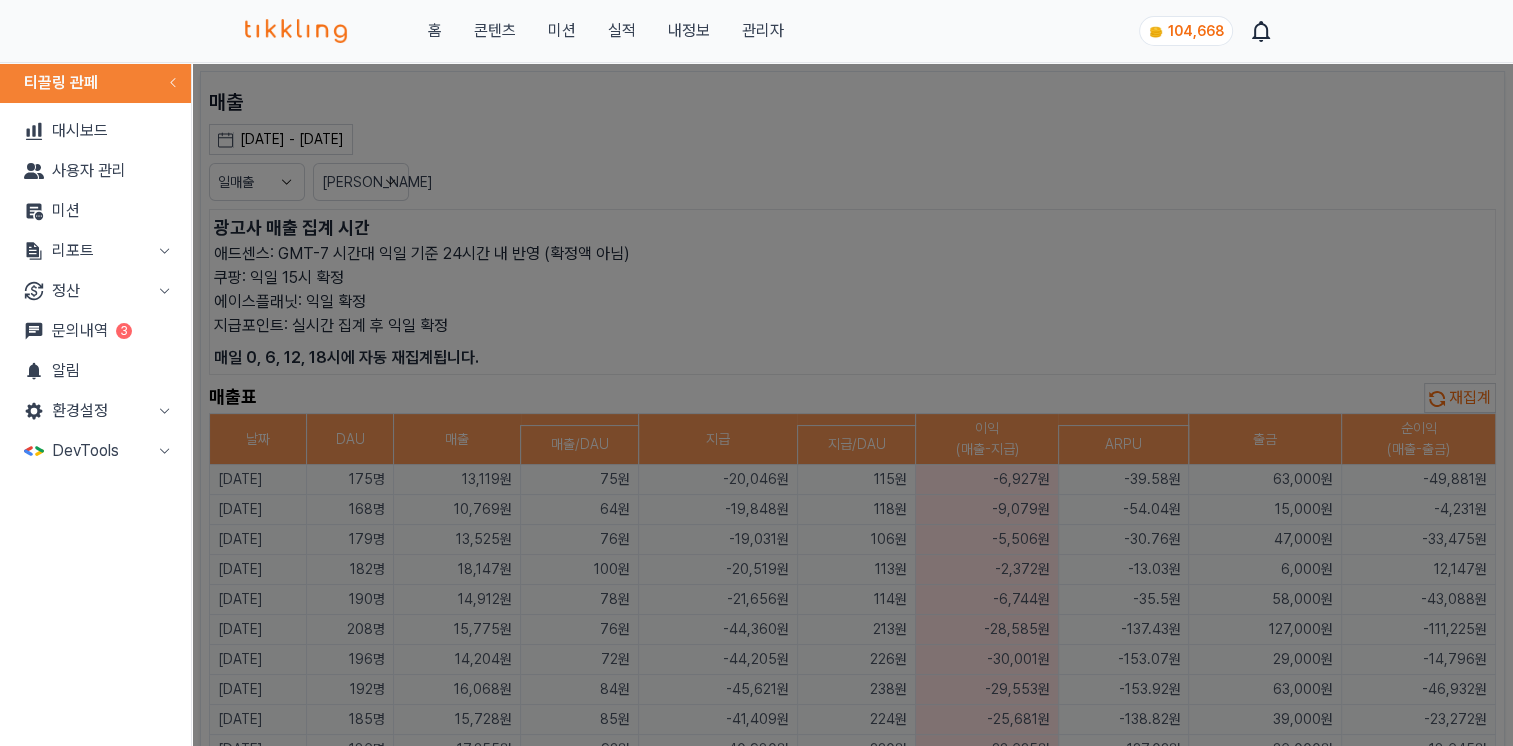 click 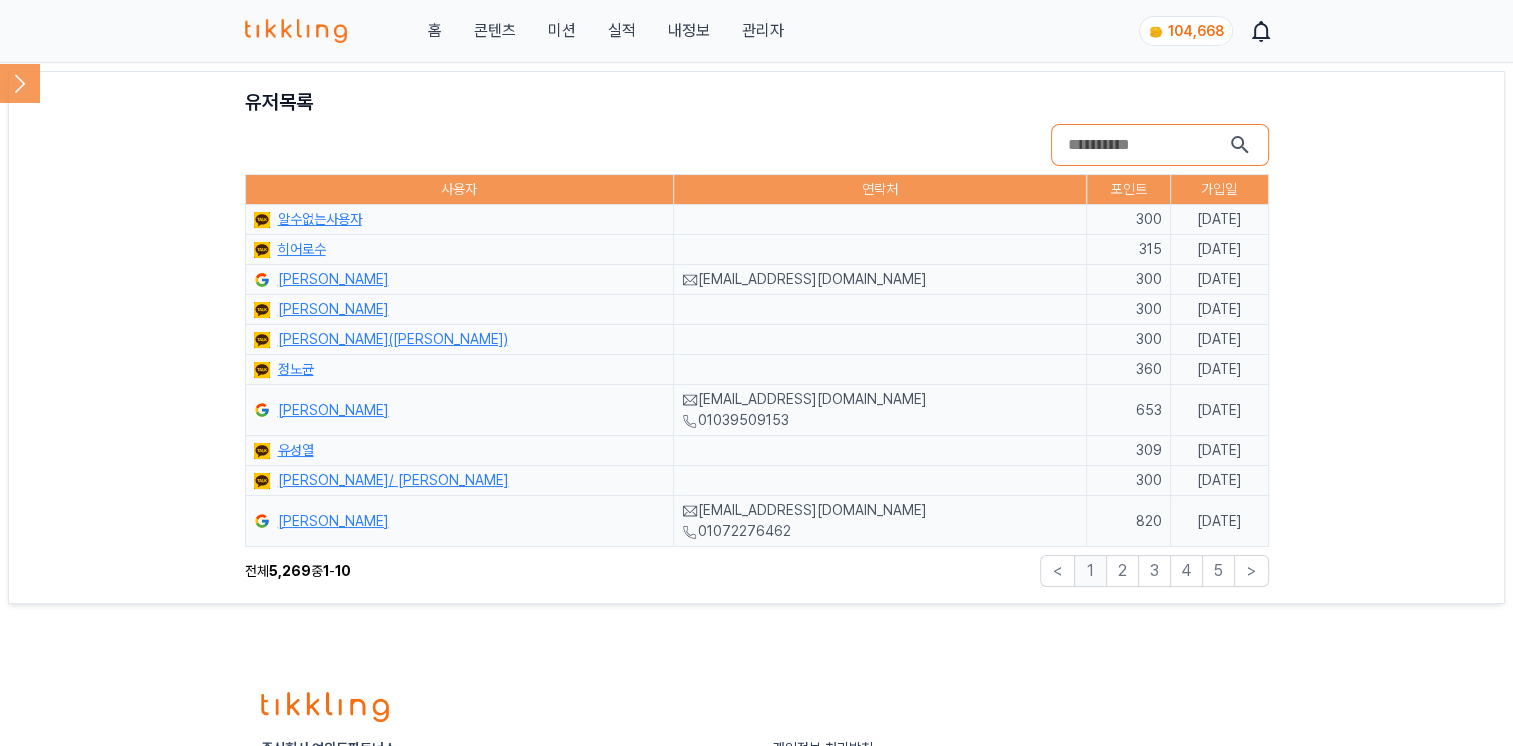 click on "2" at bounding box center [1122, 571] 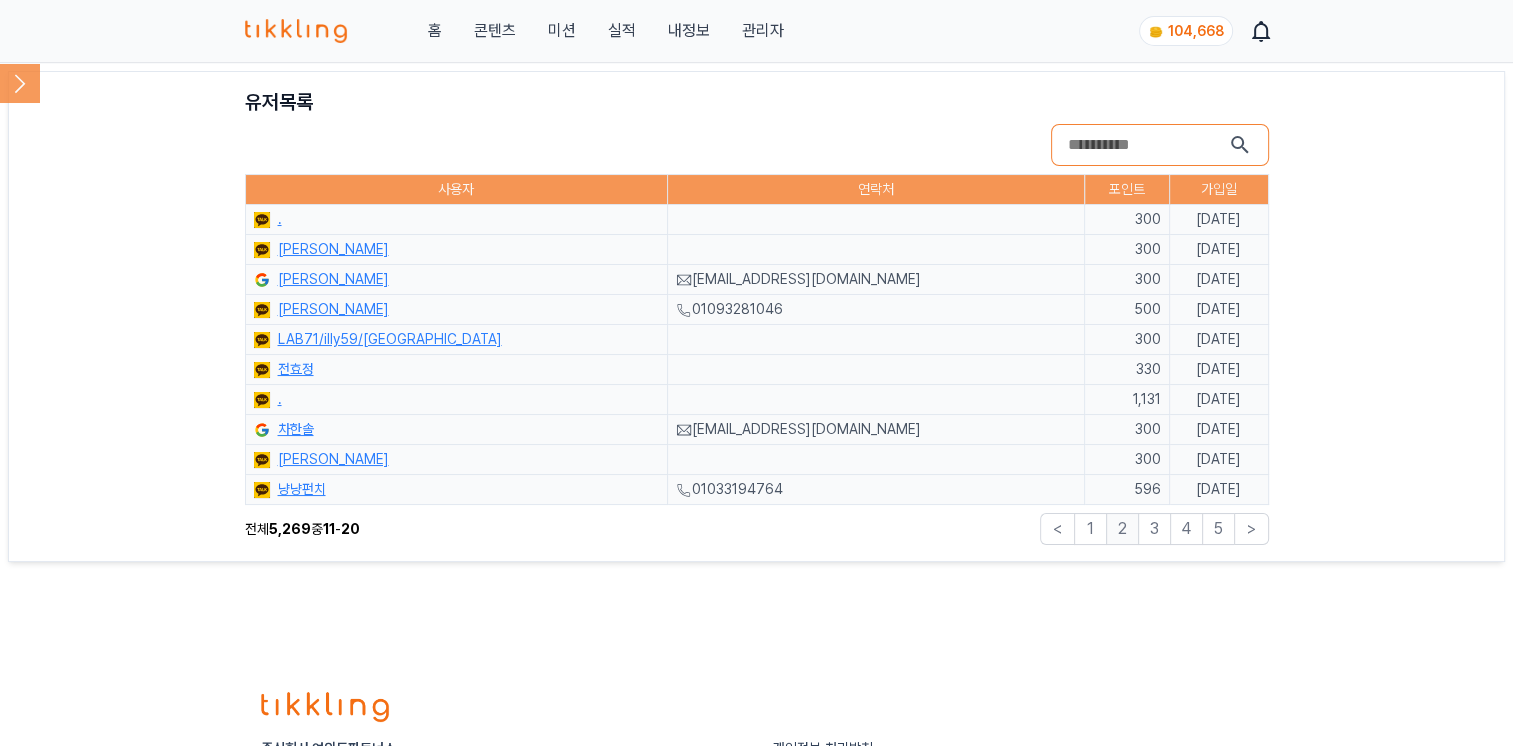 click on "3" at bounding box center (1154, 529) 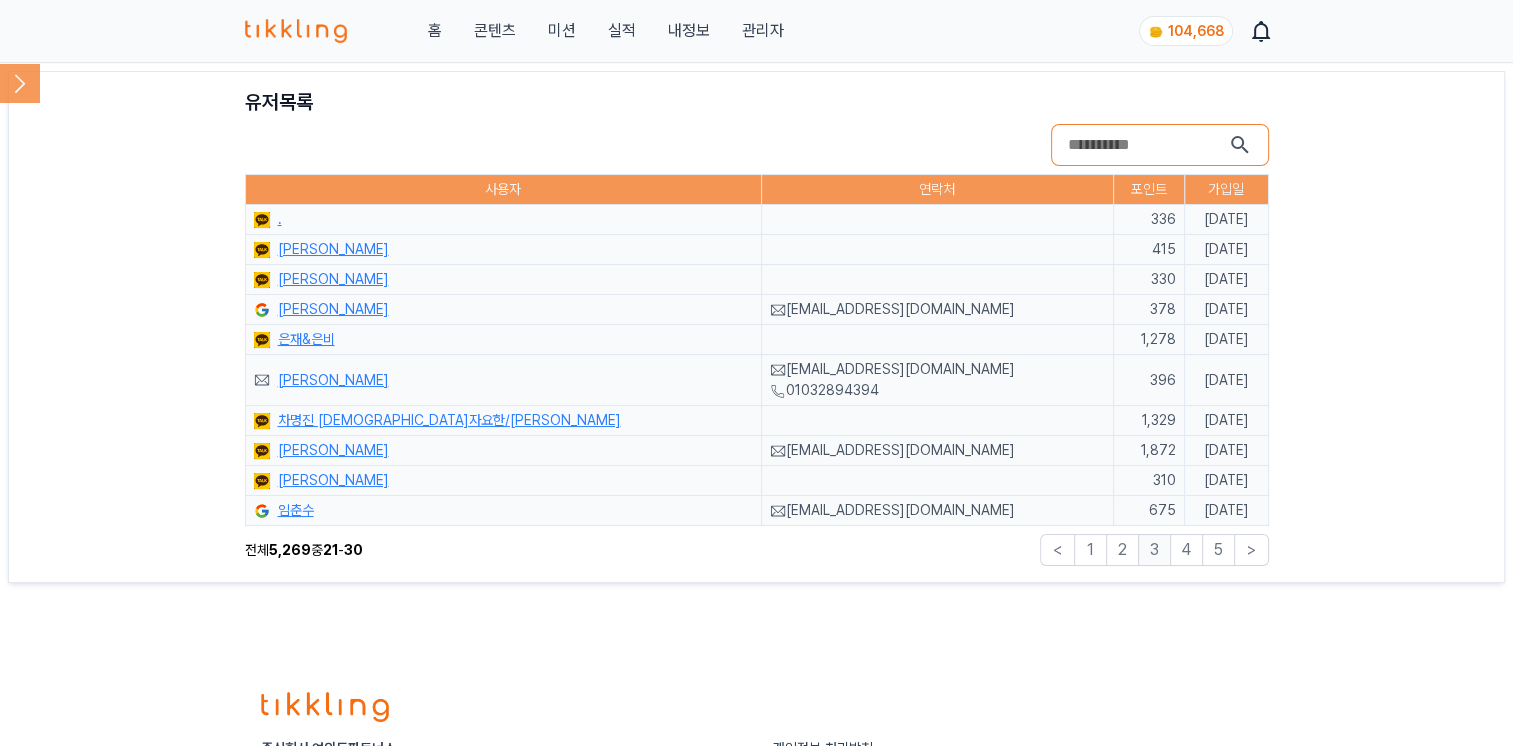 click on "차명진 세례자요한/박미경 크리스티나" 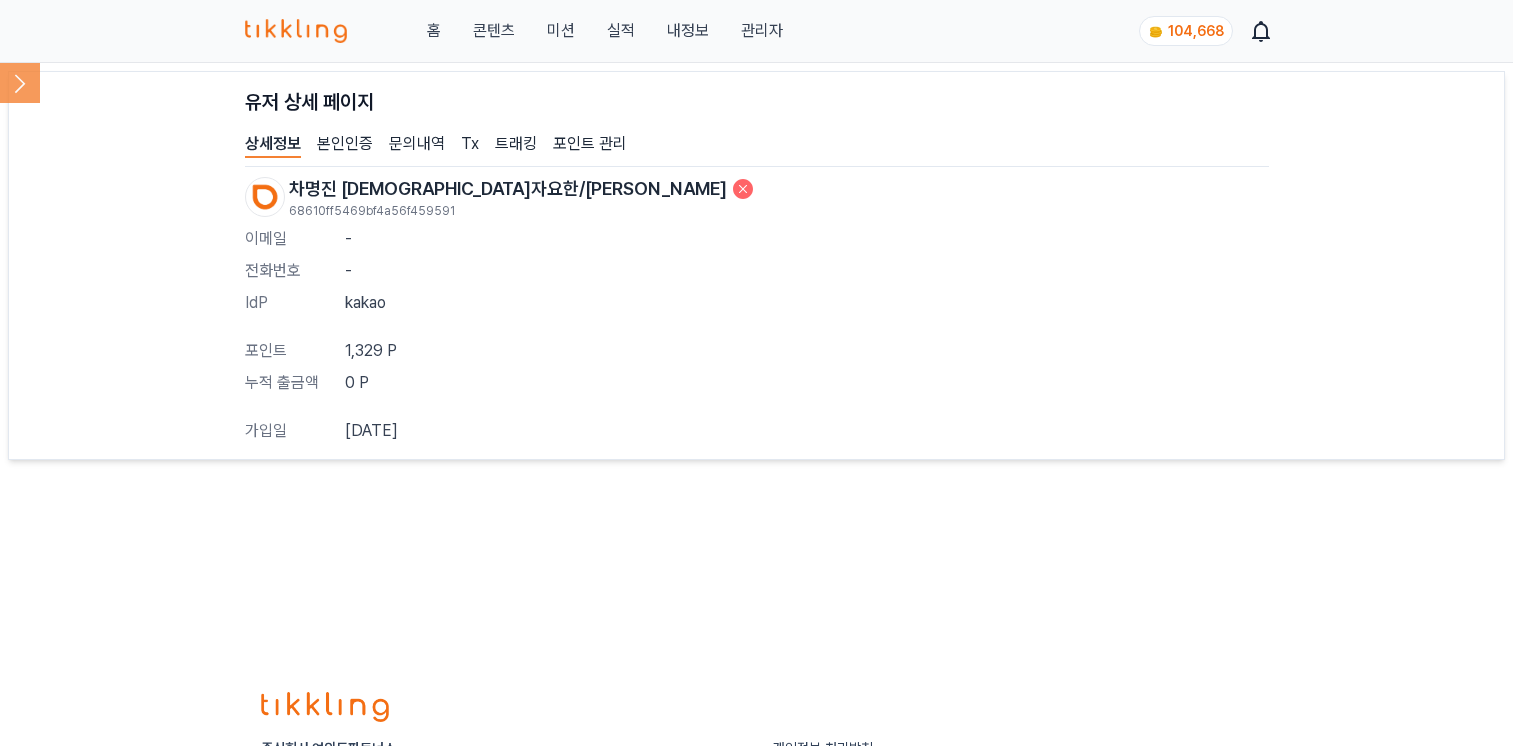 scroll, scrollTop: 0, scrollLeft: 0, axis: both 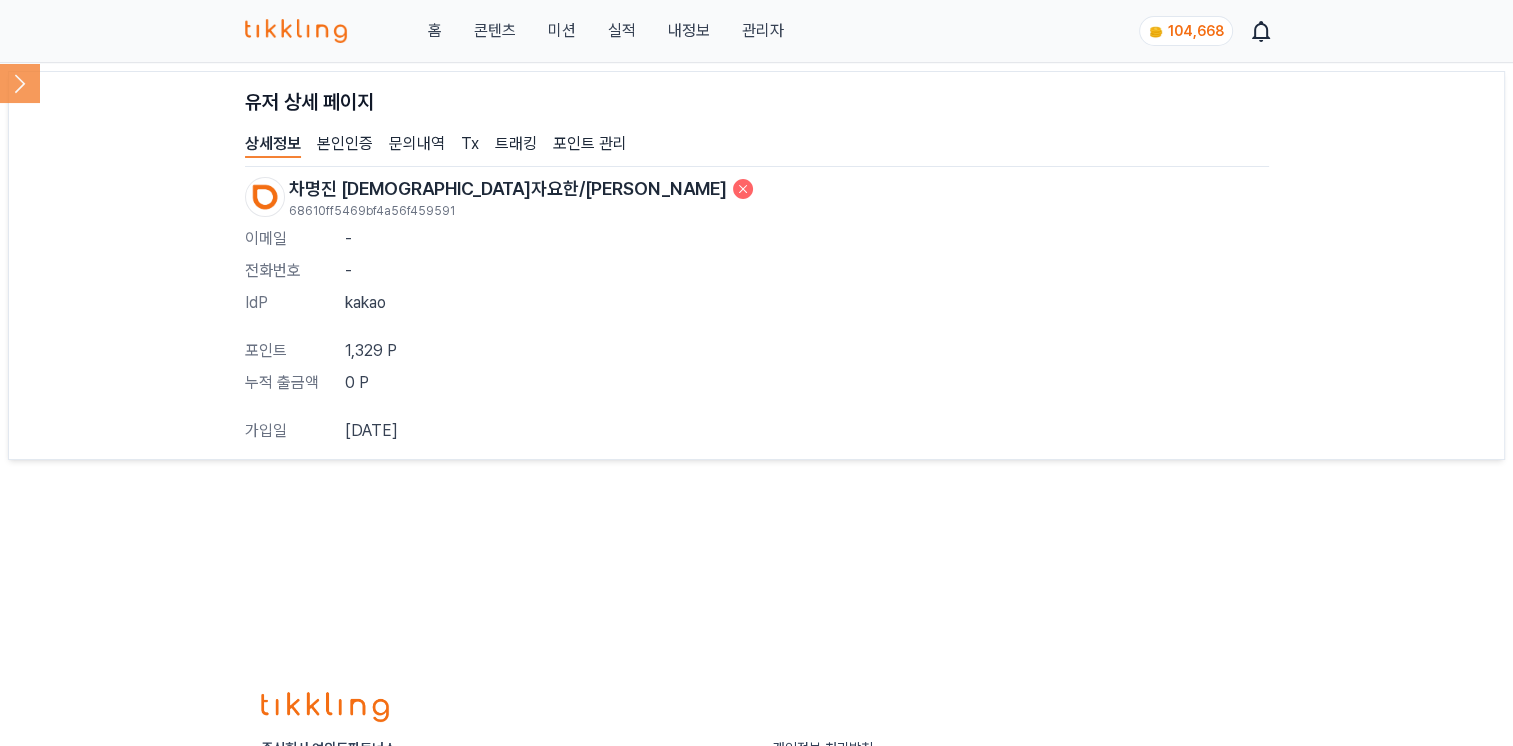 click on "트래킹" at bounding box center [516, 145] 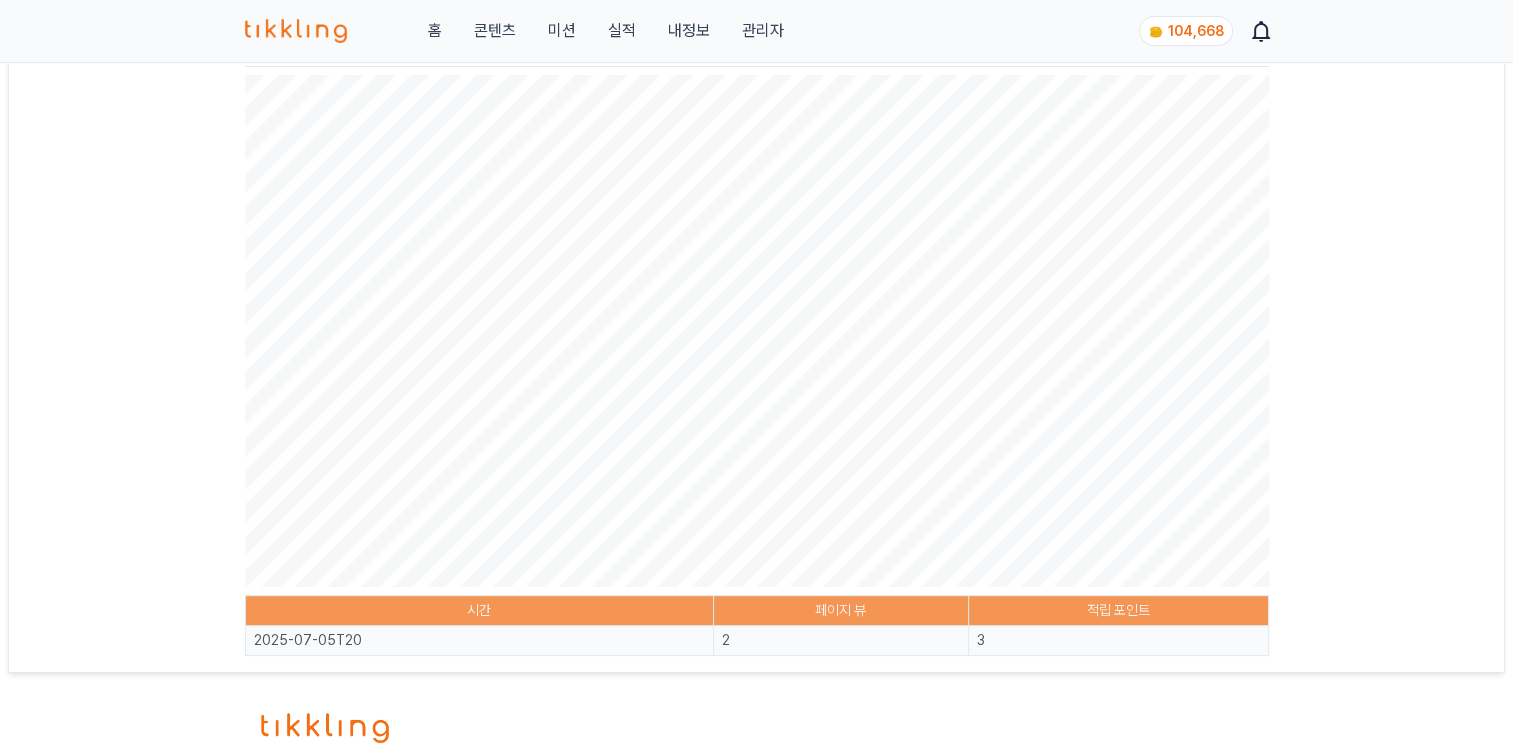 scroll, scrollTop: 52, scrollLeft: 0, axis: vertical 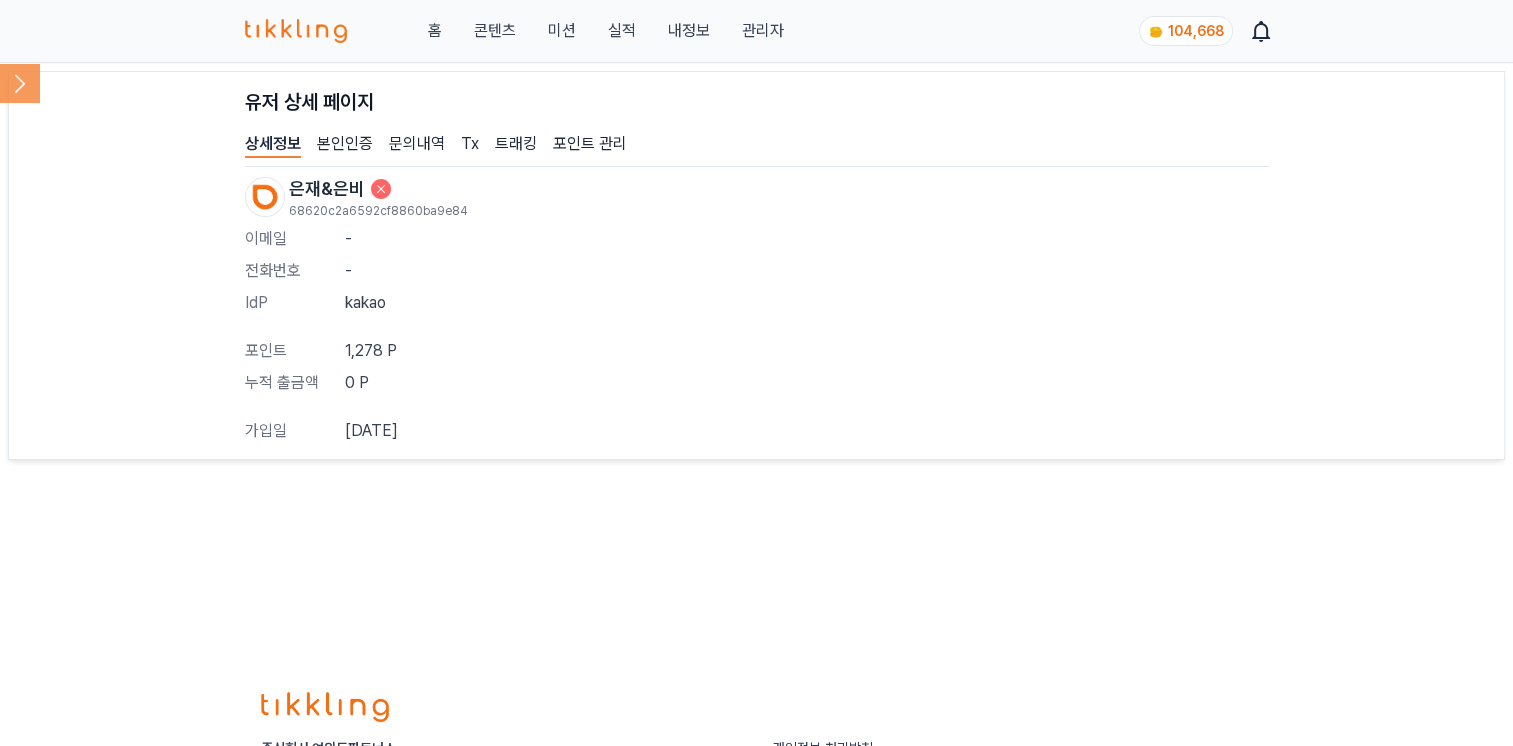 click on "Tx" at bounding box center [470, 145] 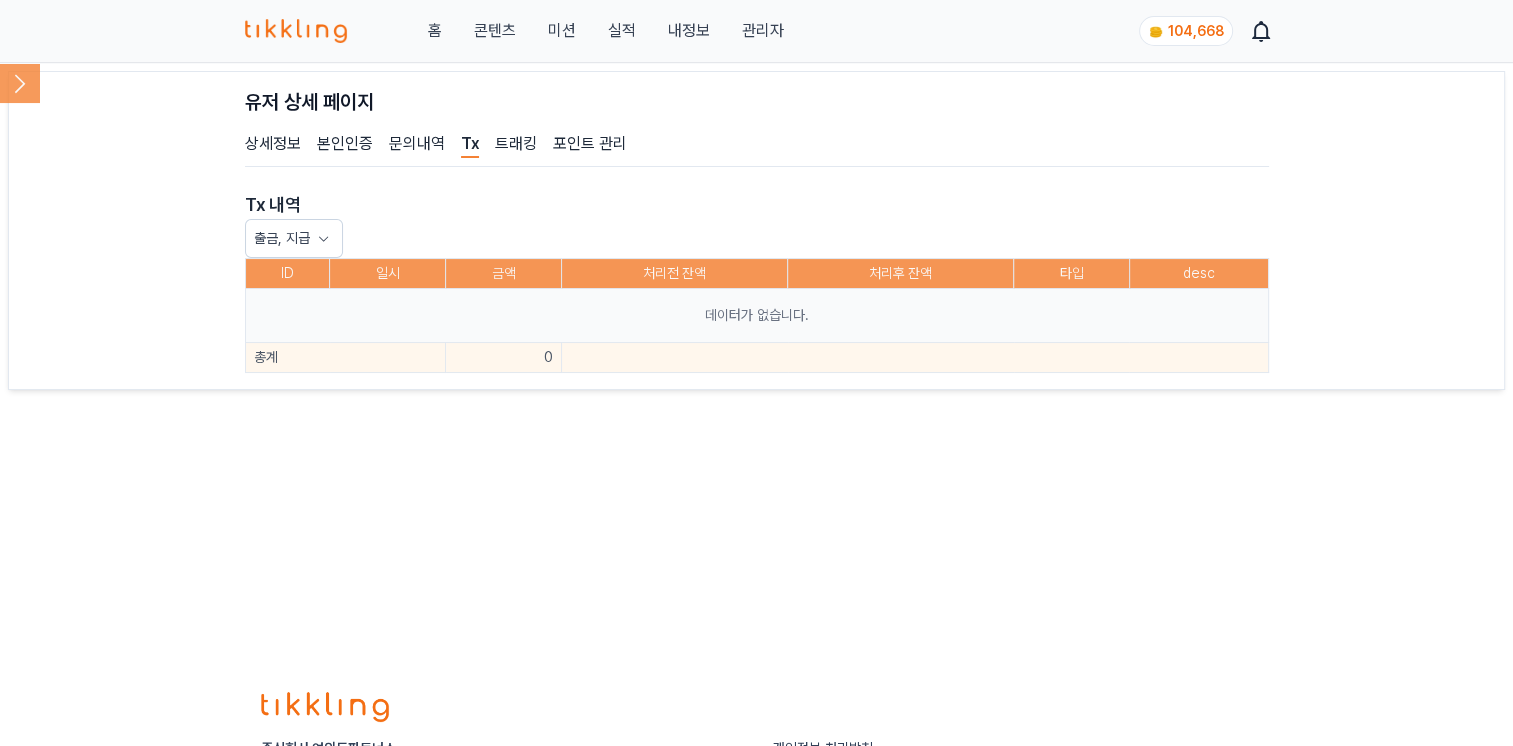click on "트래킹" at bounding box center [516, 145] 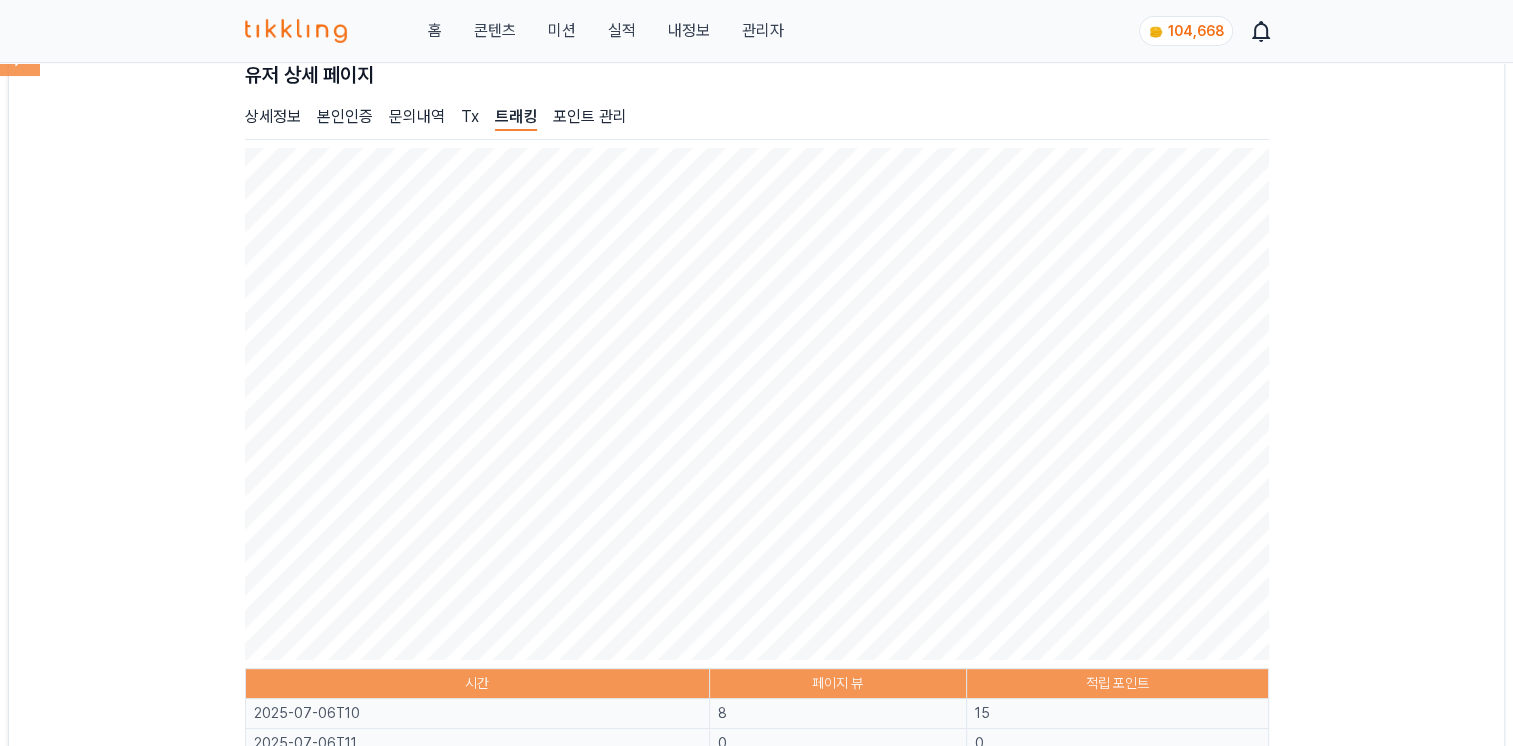scroll, scrollTop: 0, scrollLeft: 0, axis: both 